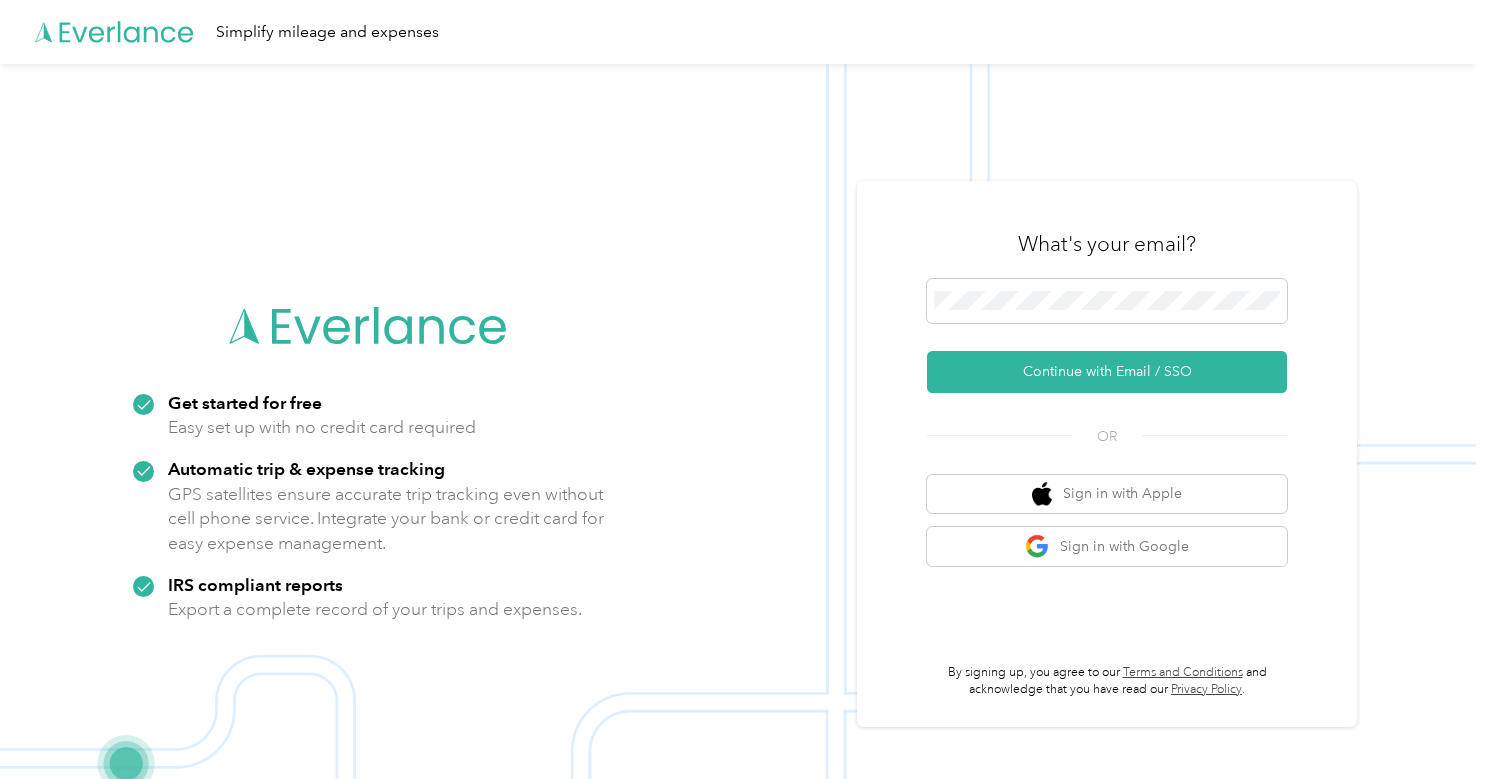 scroll, scrollTop: 0, scrollLeft: 0, axis: both 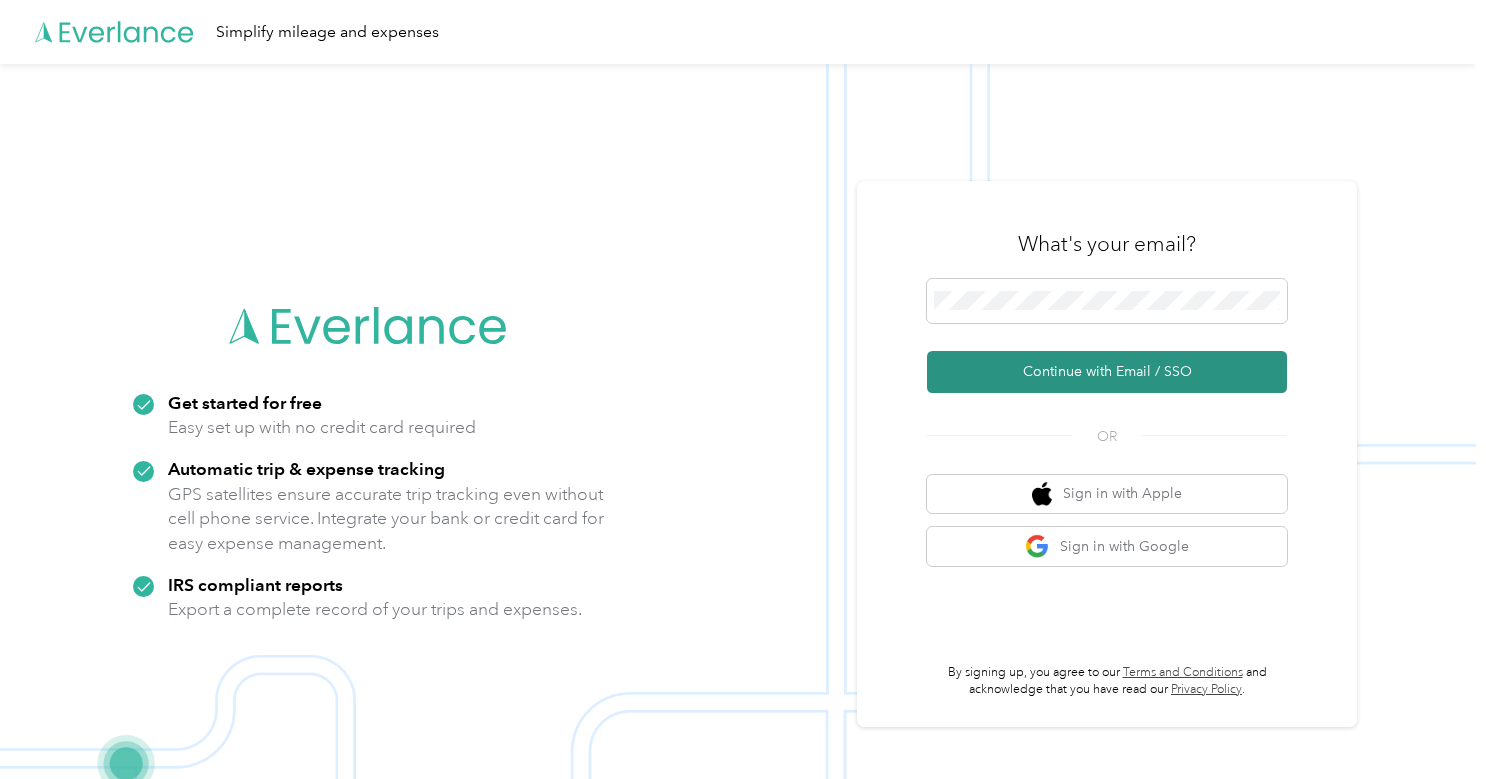 click on "Continue with Email / SSO" at bounding box center (1107, 372) 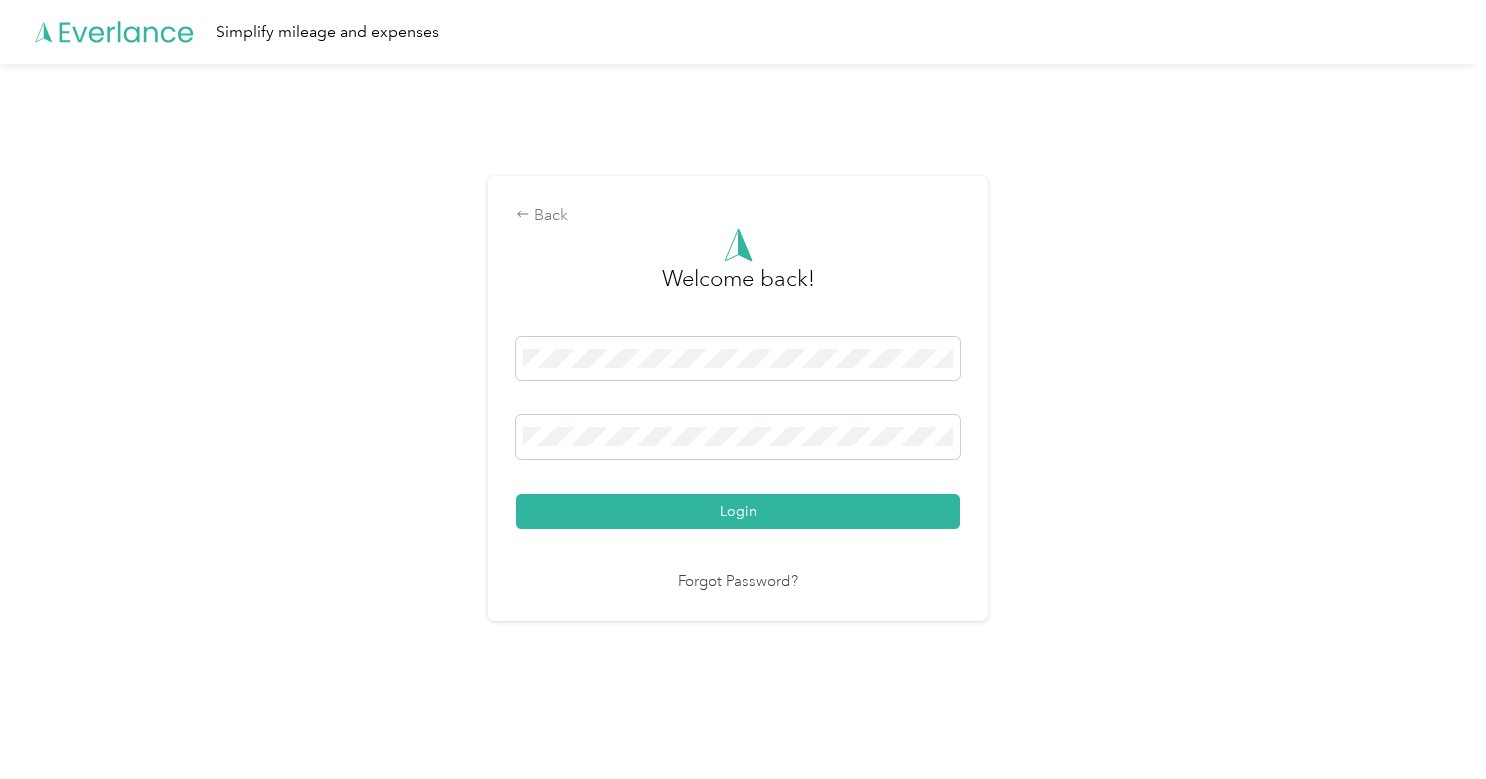 click on "Login" at bounding box center (738, 511) 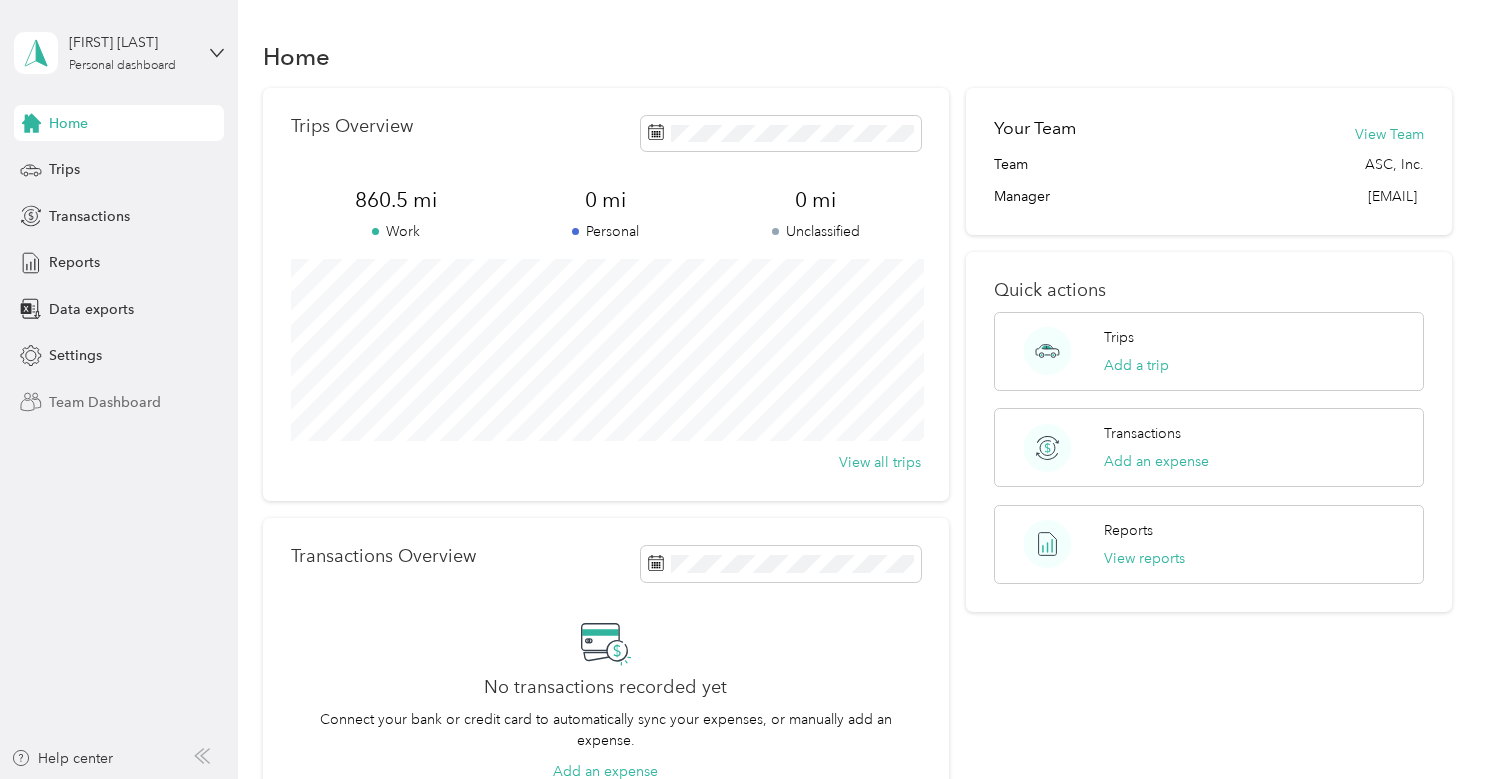 click on "Team Dashboard" at bounding box center (105, 402) 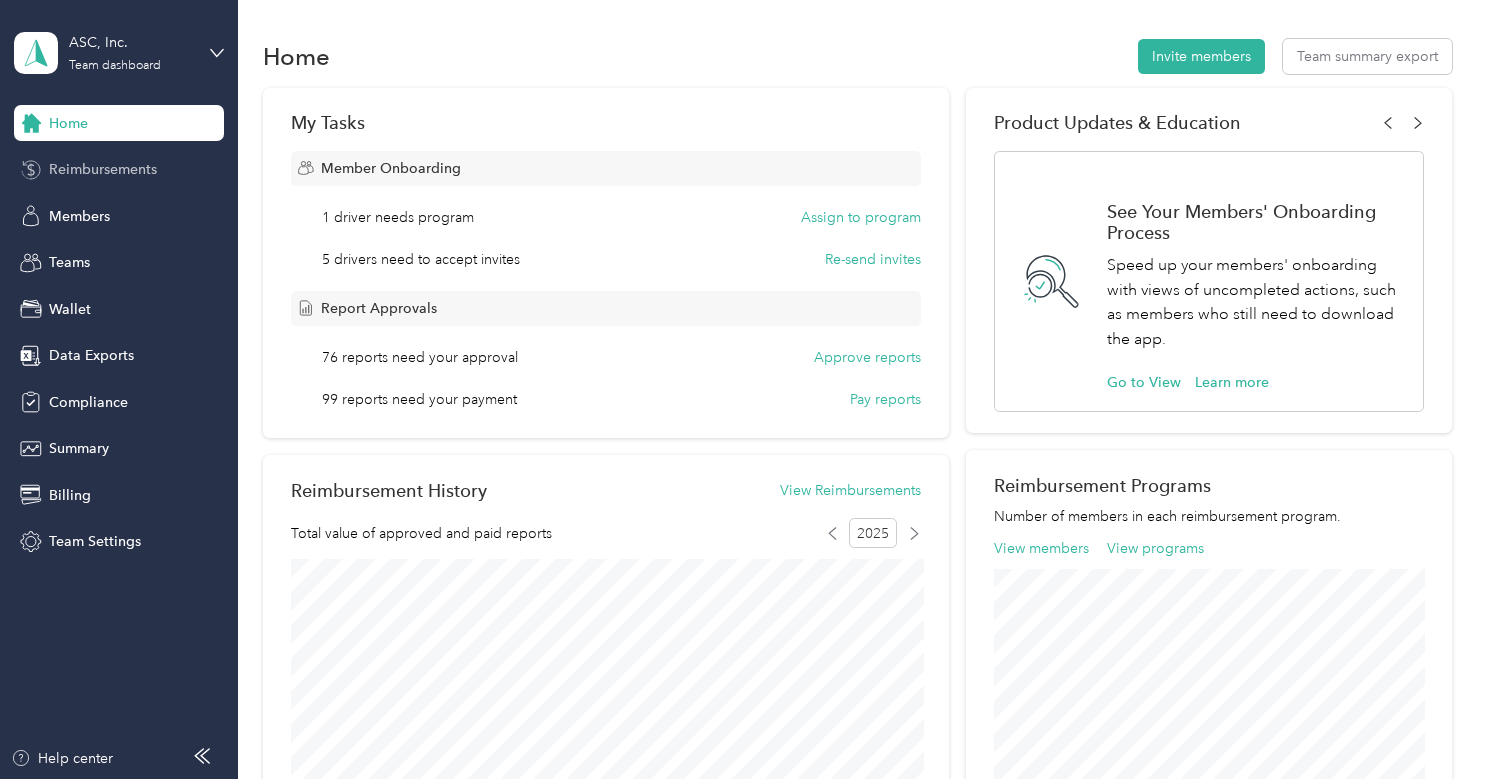 click on "Reimbursements" at bounding box center (103, 169) 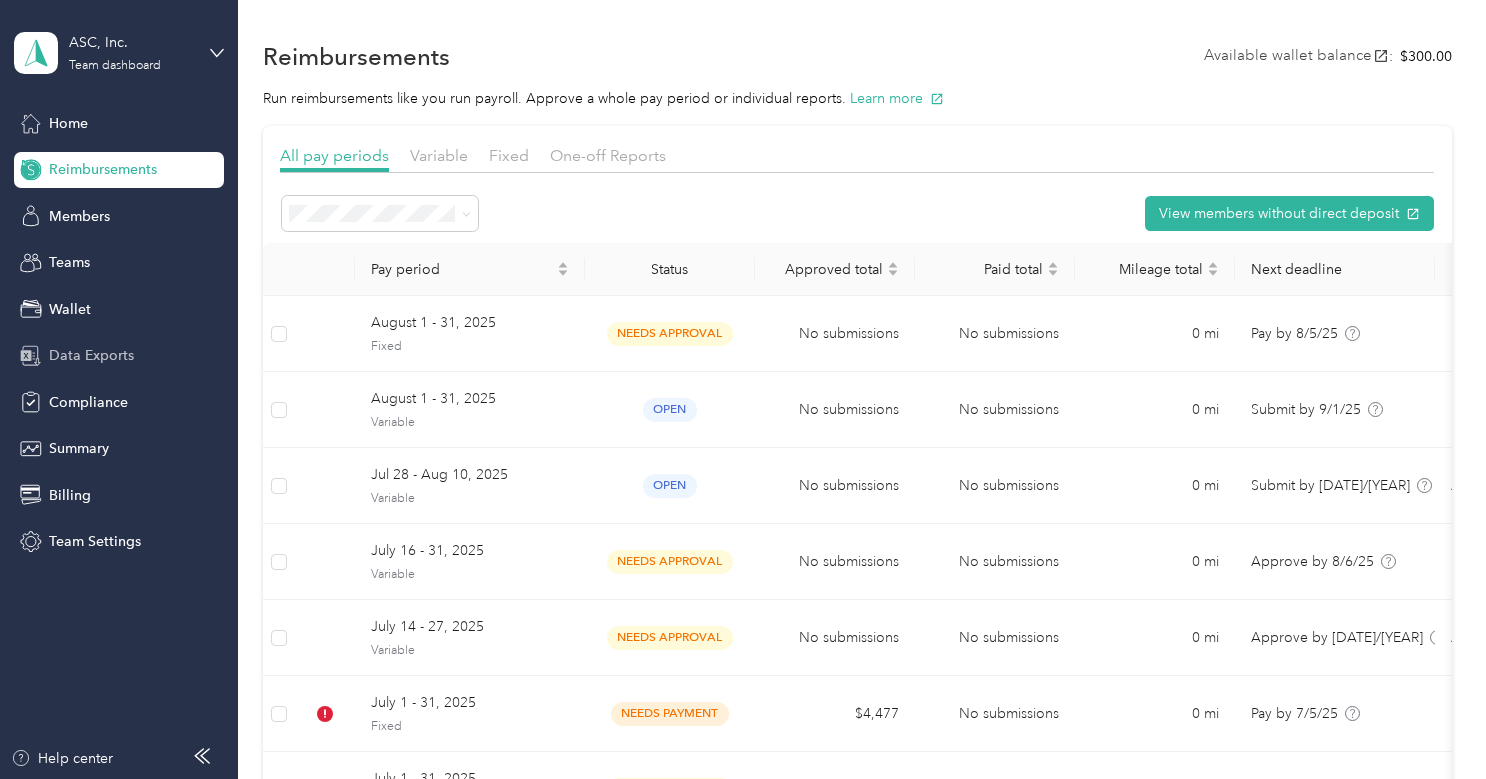 click on "Data Exports" at bounding box center [91, 355] 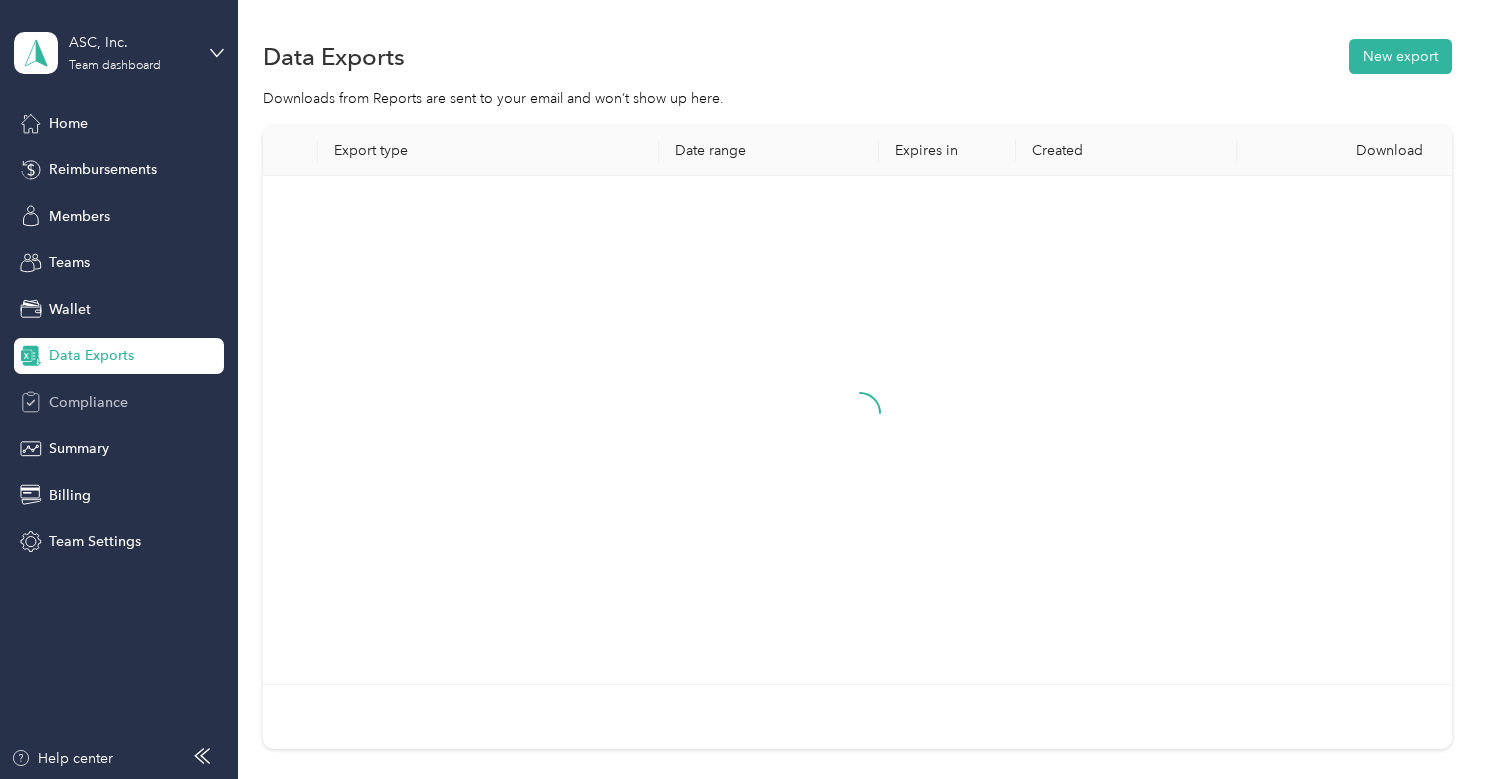 click on "Compliance" at bounding box center (119, 402) 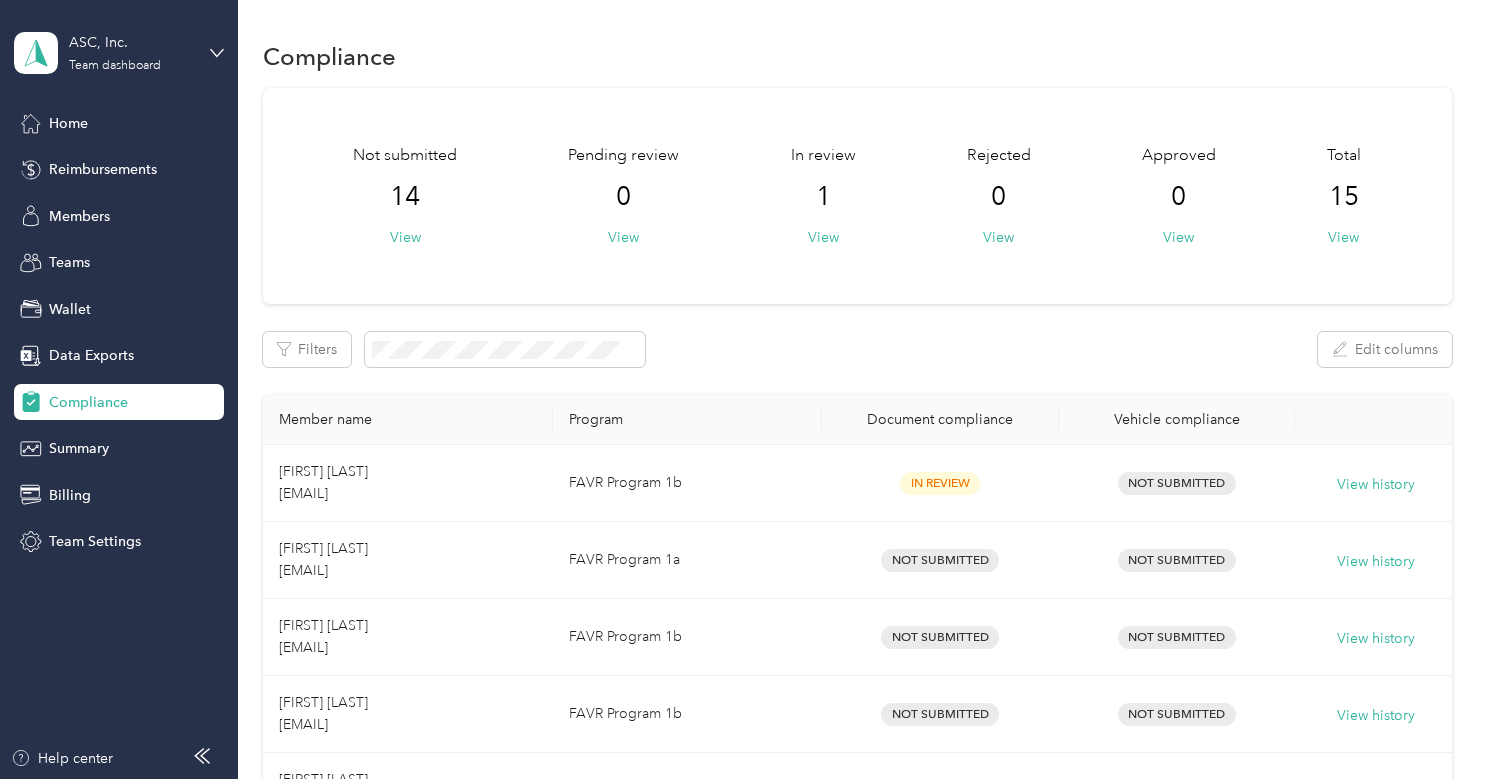 scroll, scrollTop: 0, scrollLeft: 0, axis: both 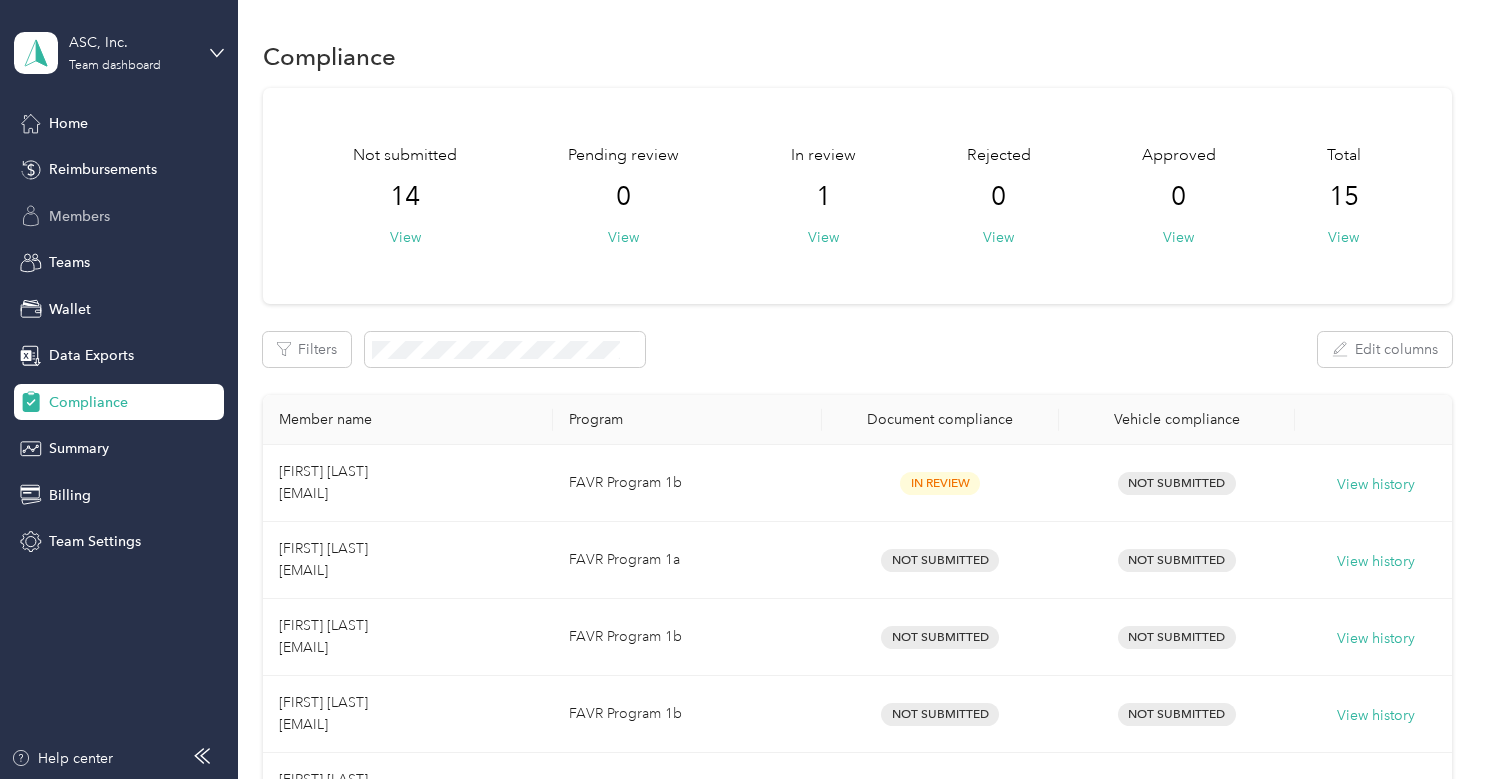 click on "Members" at bounding box center (119, 216) 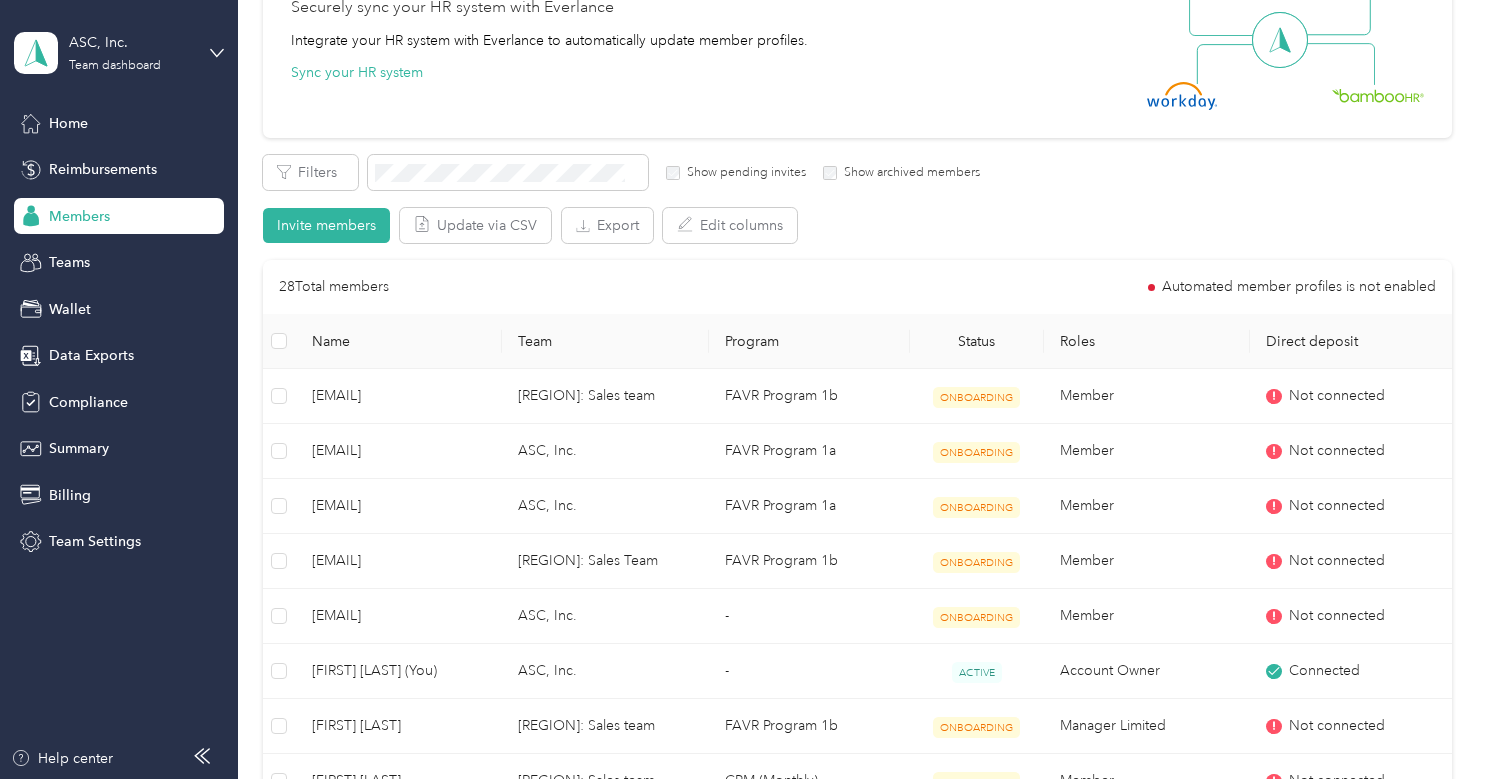 scroll, scrollTop: 238, scrollLeft: 0, axis: vertical 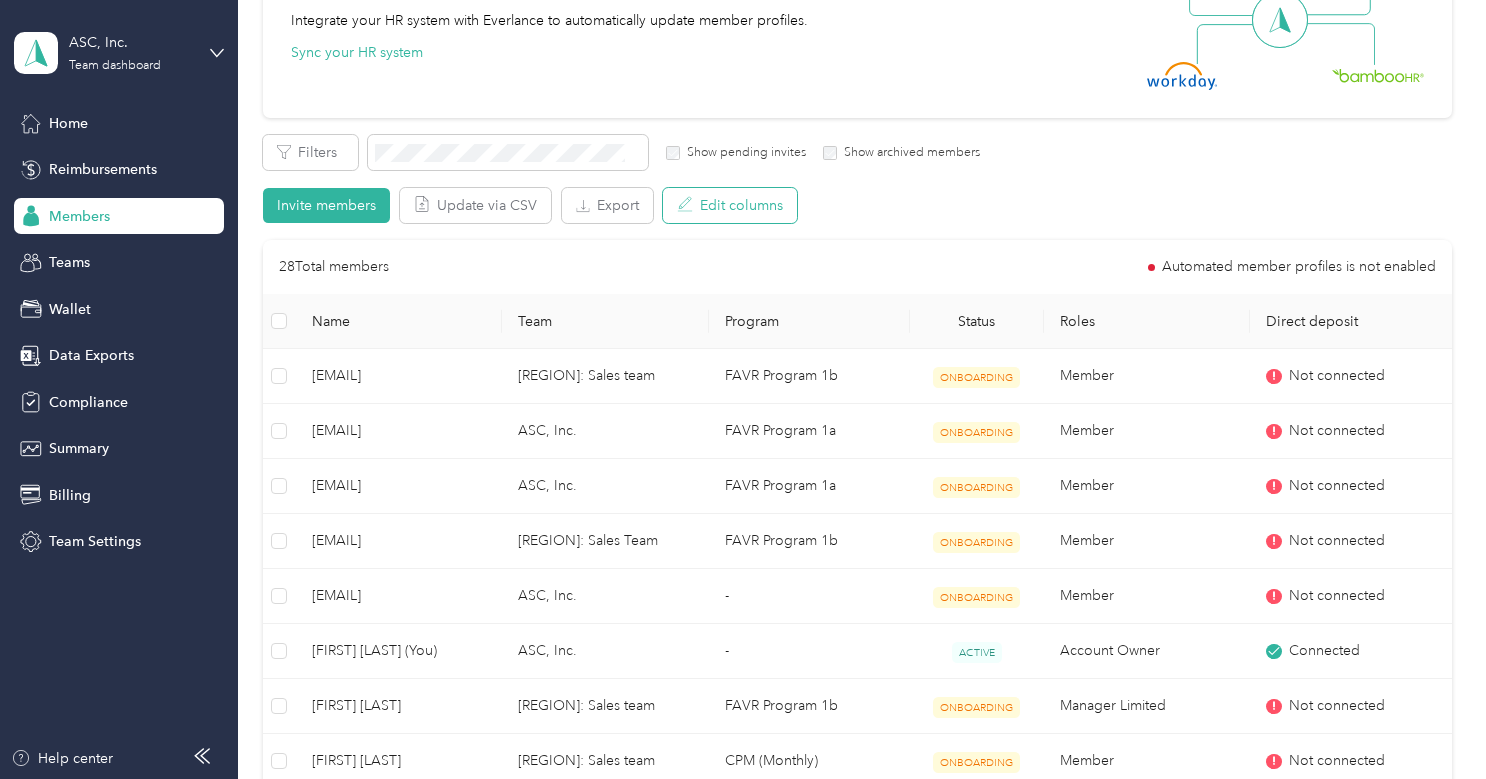click on "Edit columns" at bounding box center (730, 205) 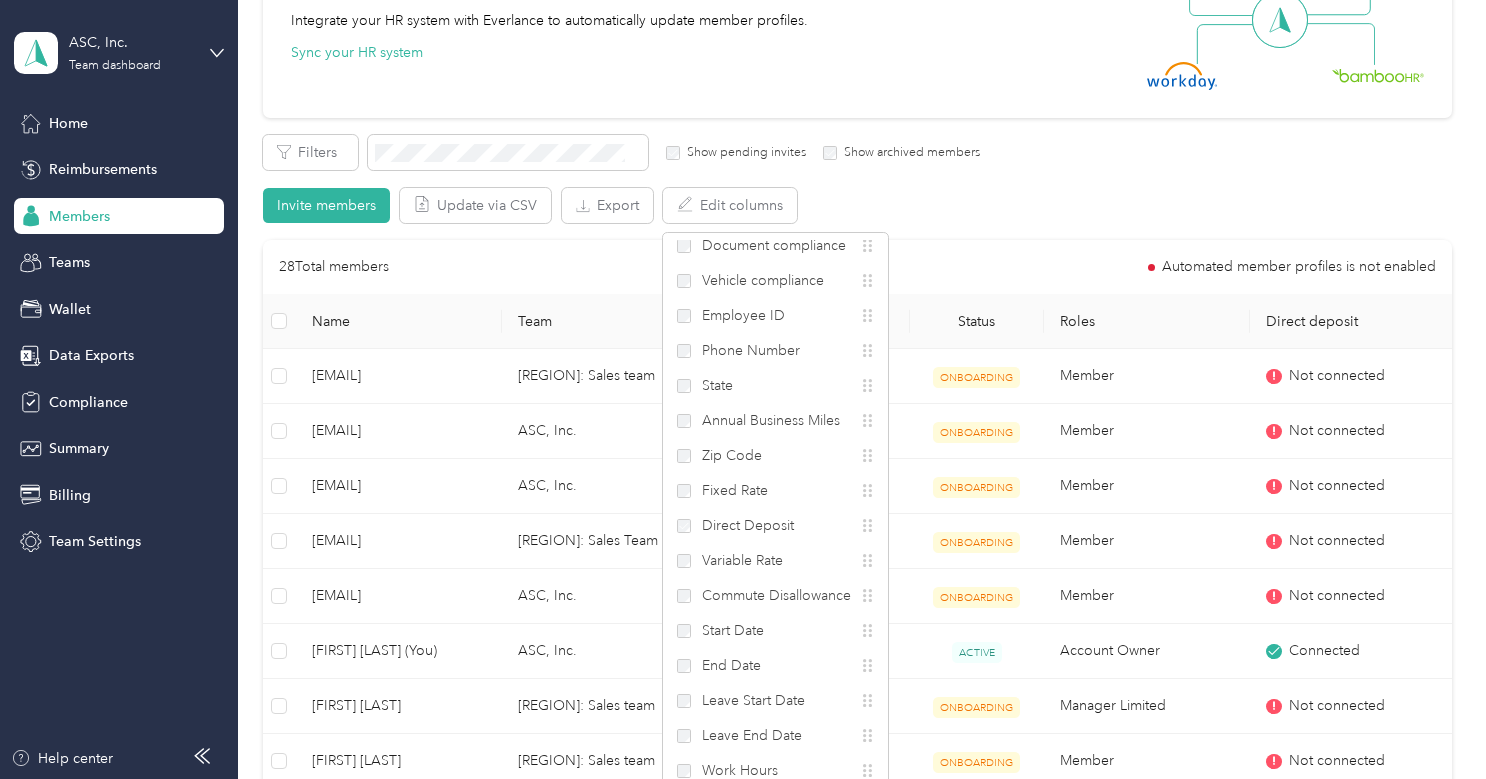 scroll, scrollTop: 148, scrollLeft: 0, axis: vertical 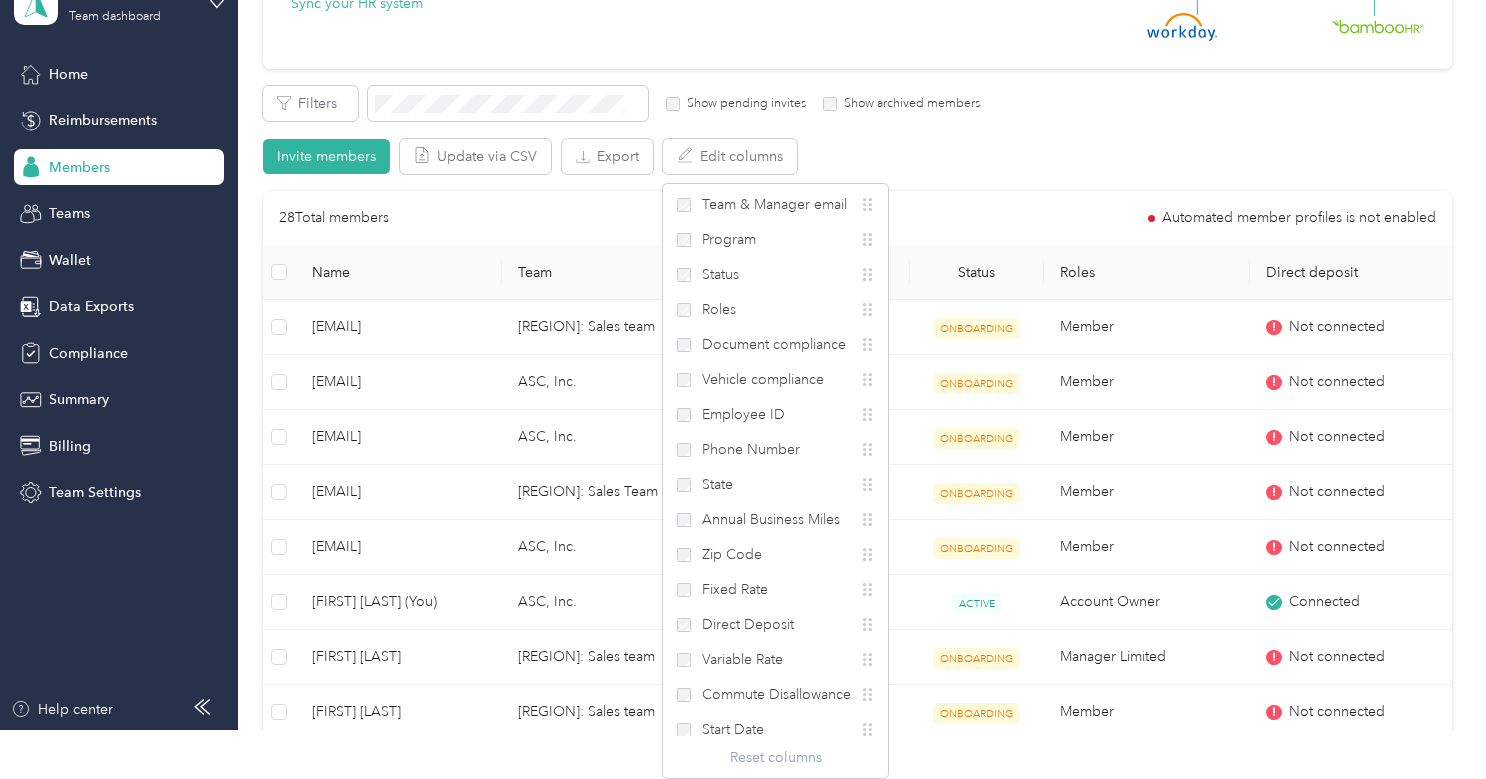 click on "28  Total members   Automated member profiles is not enabled" at bounding box center (857, 218) 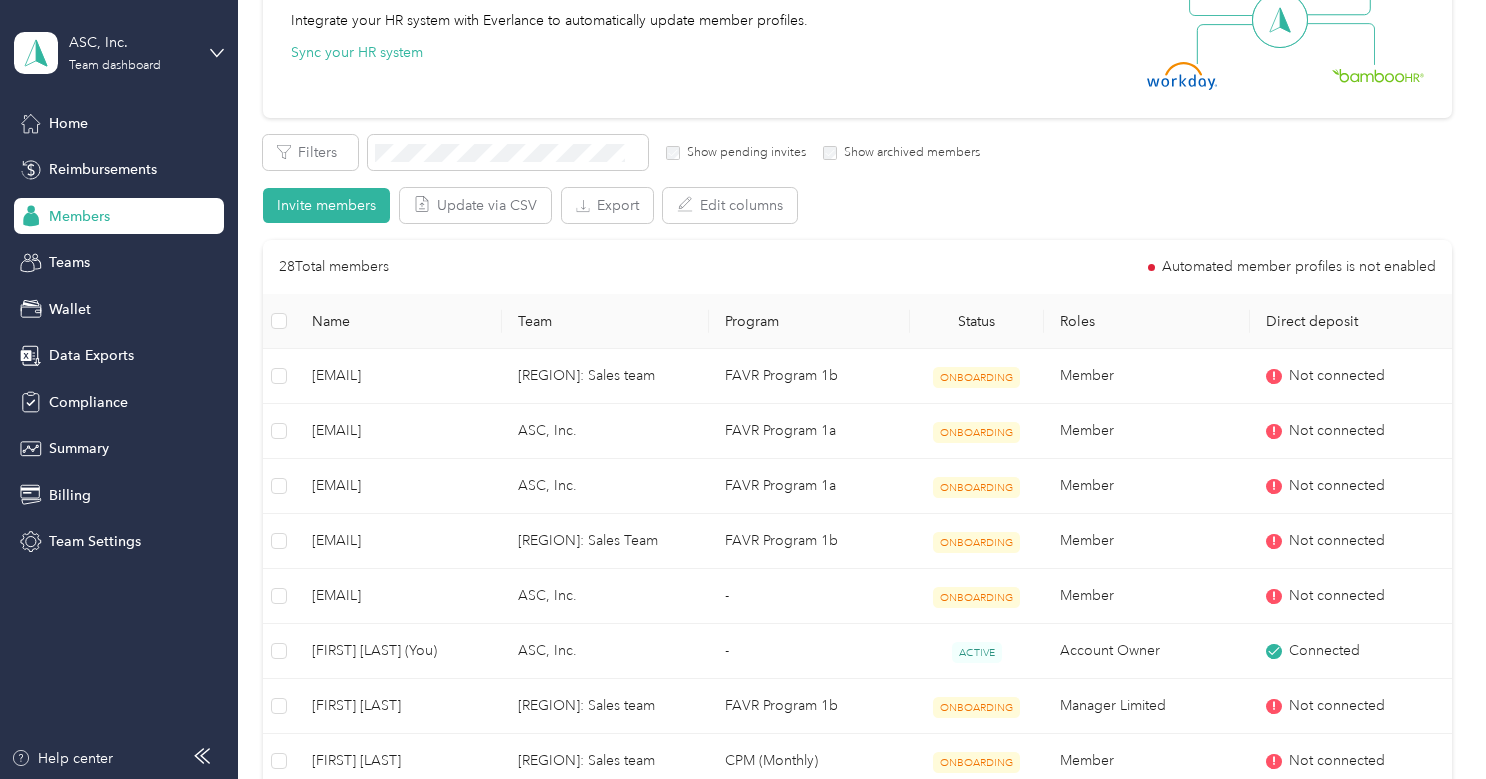 scroll, scrollTop: 0, scrollLeft: 0, axis: both 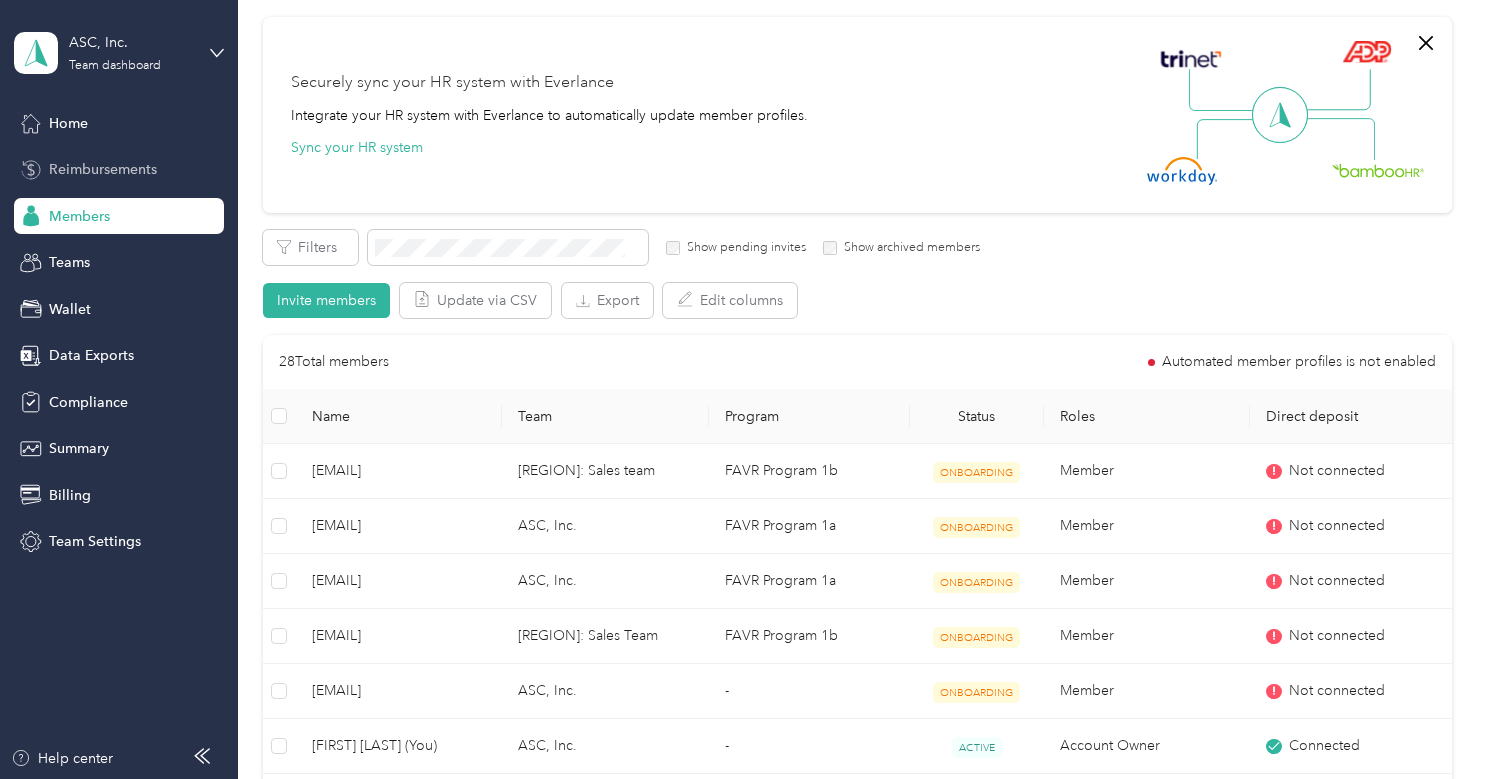 click on "Reimbursements" at bounding box center [119, 170] 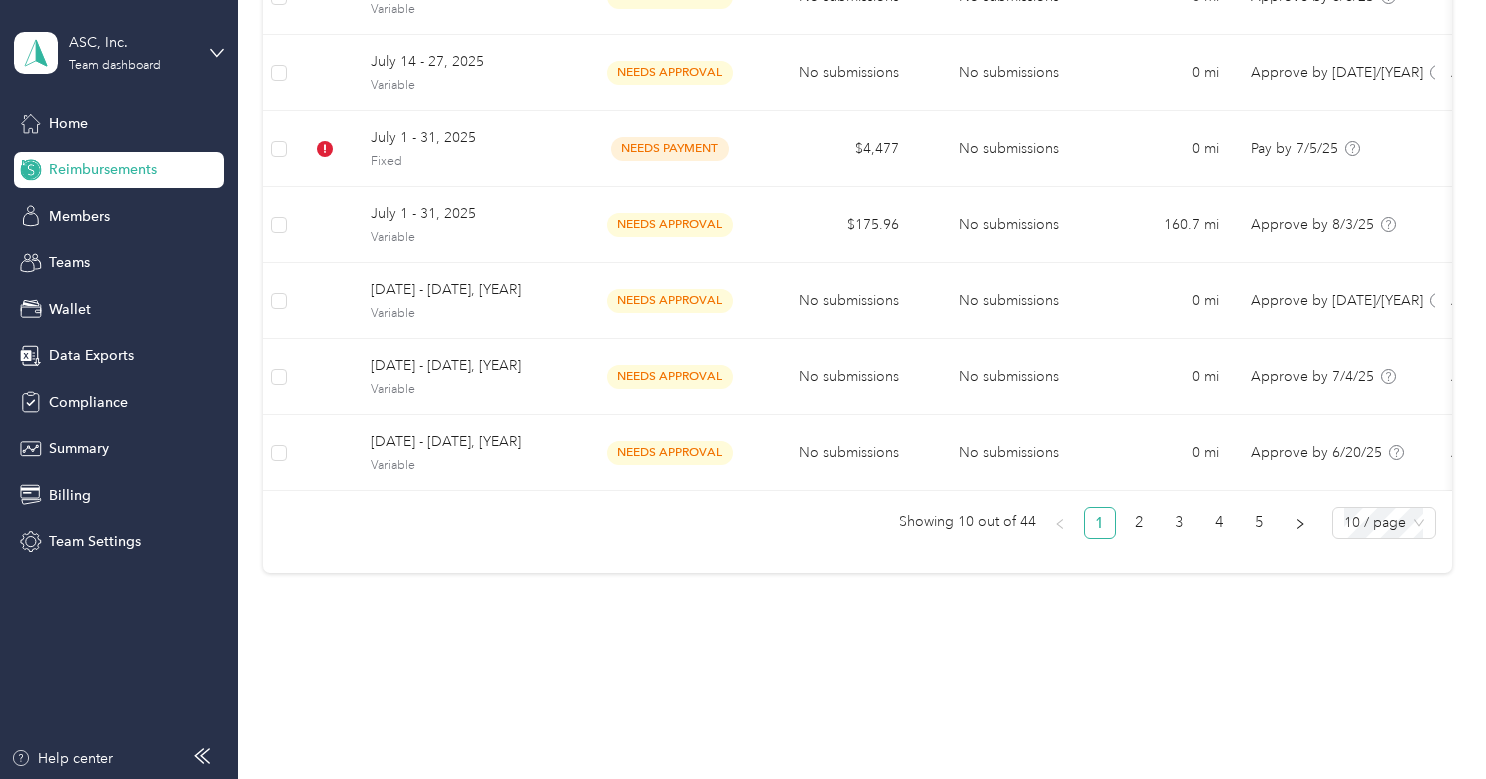 scroll, scrollTop: 565, scrollLeft: 0, axis: vertical 